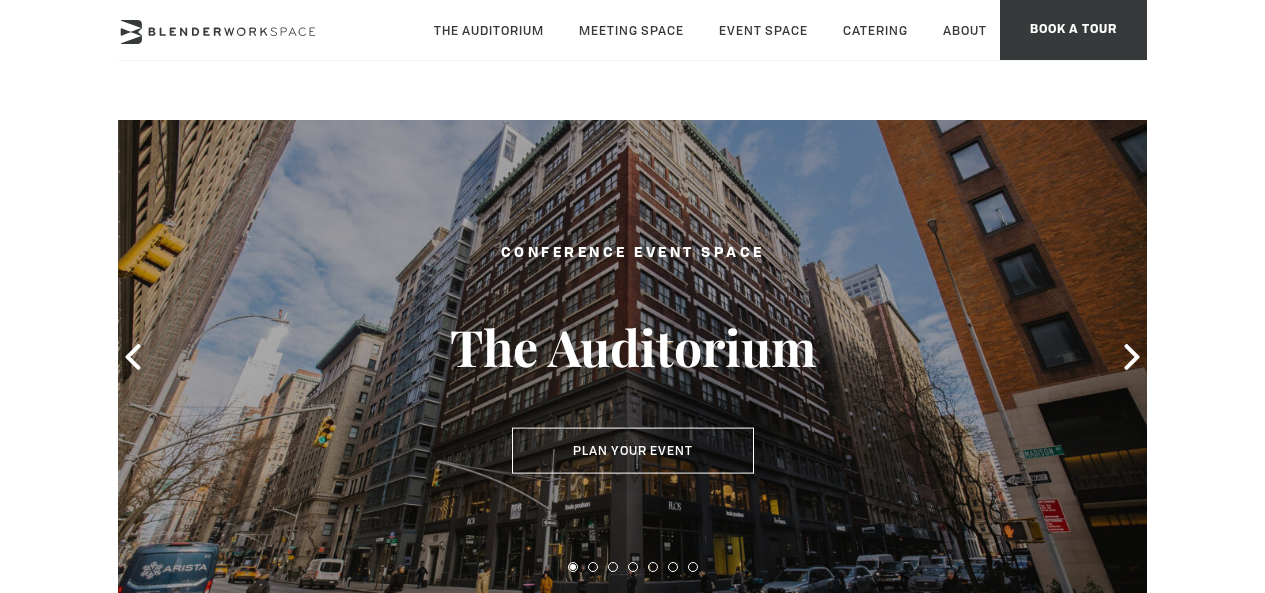 scroll, scrollTop: 0, scrollLeft: 0, axis: both 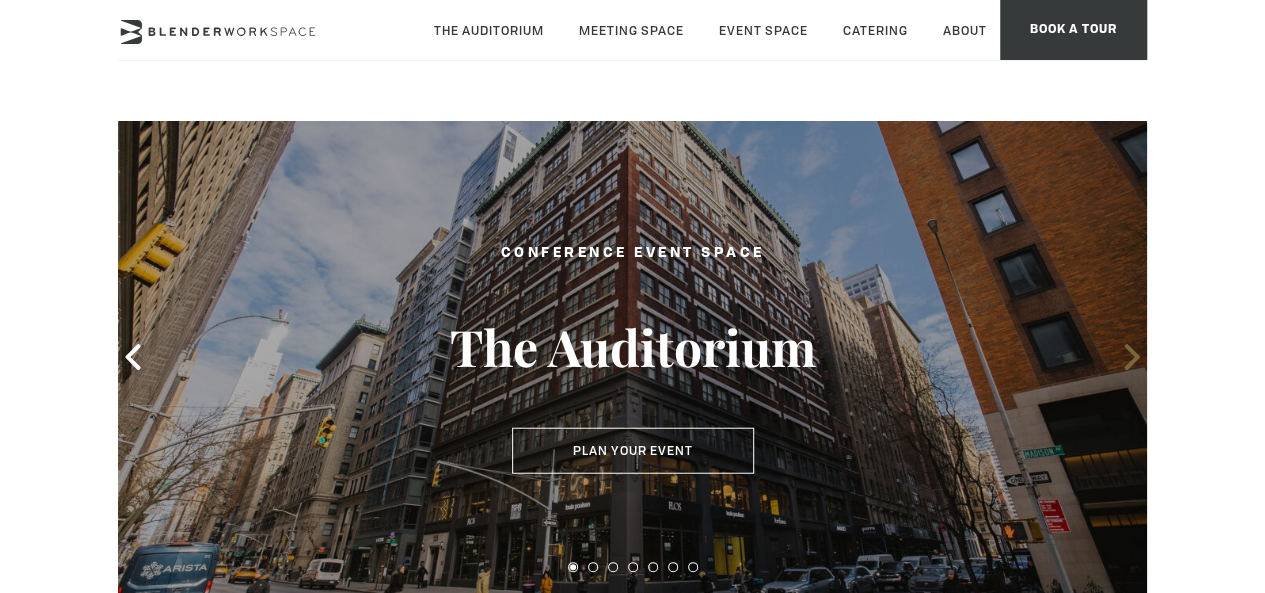 click at bounding box center [1132, 357] 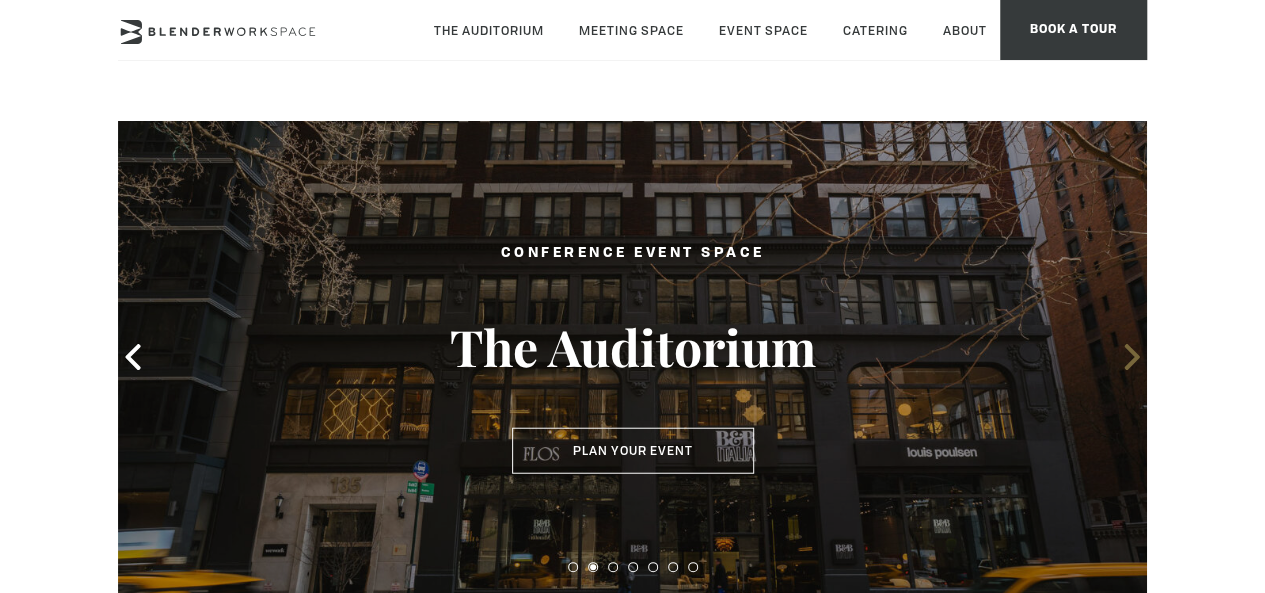 click at bounding box center [1132, 357] 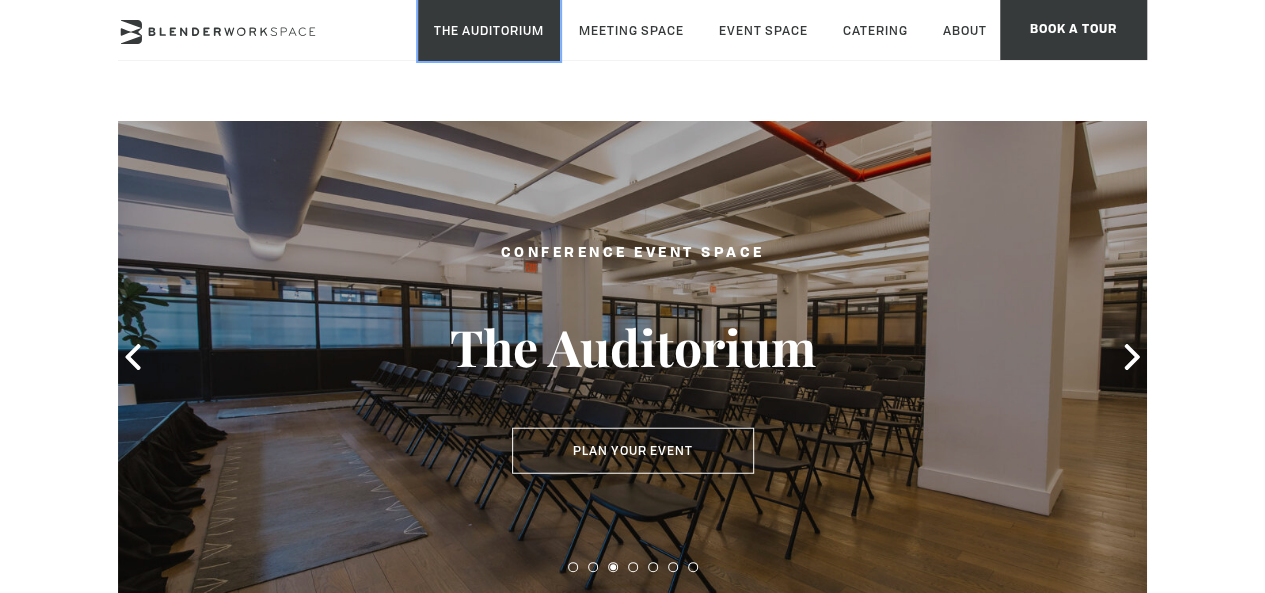 click on "The Auditorium" at bounding box center (489, 30) 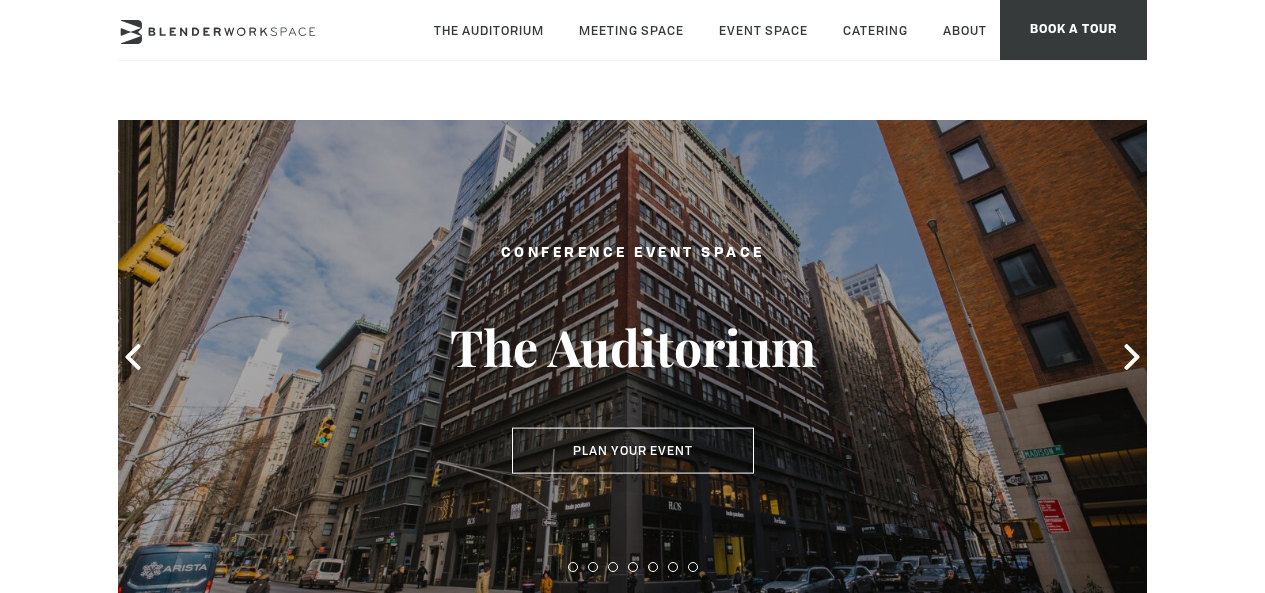 scroll, scrollTop: 0, scrollLeft: 0, axis: both 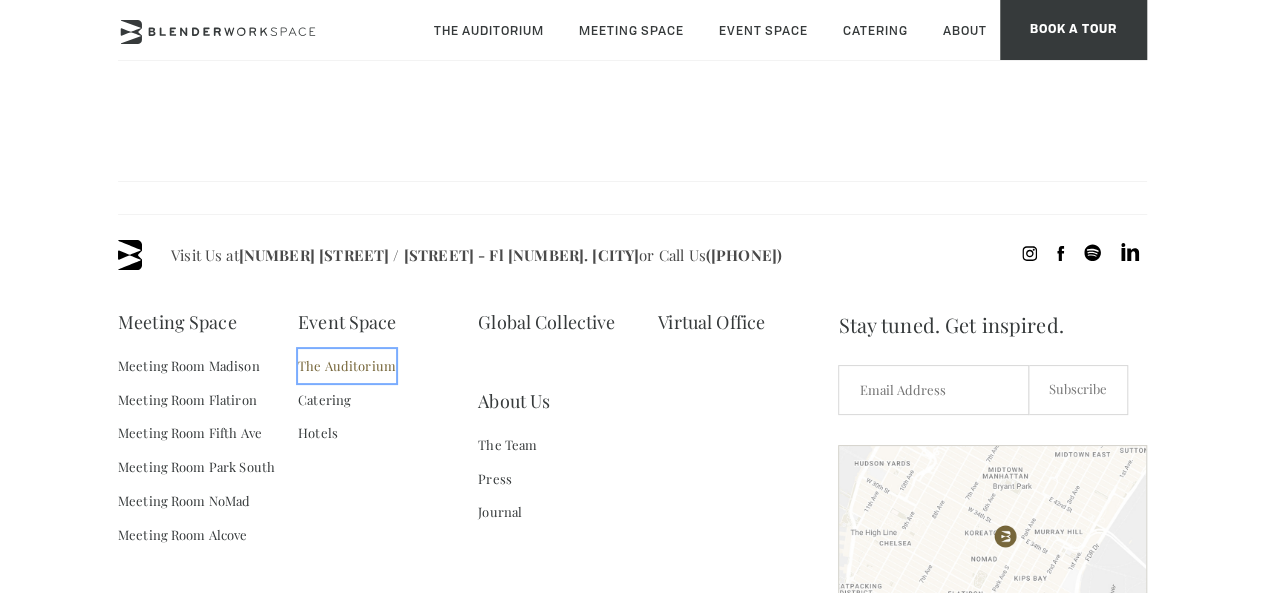 click on "The Auditorium" at bounding box center [347, 366] 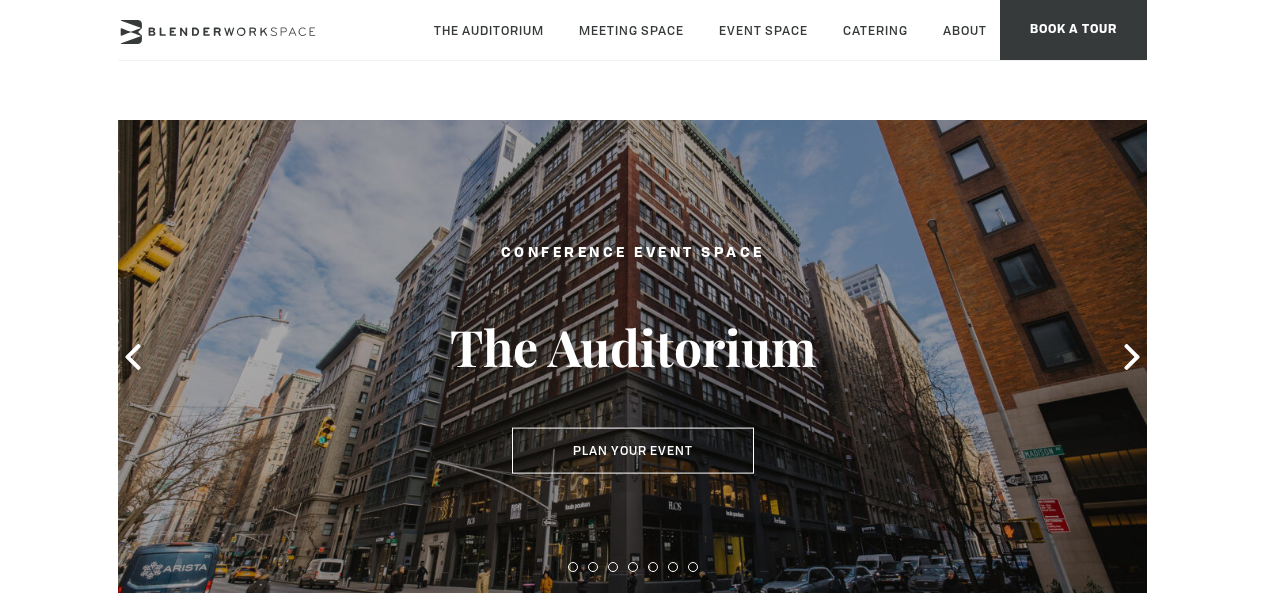 scroll, scrollTop: 0, scrollLeft: 0, axis: both 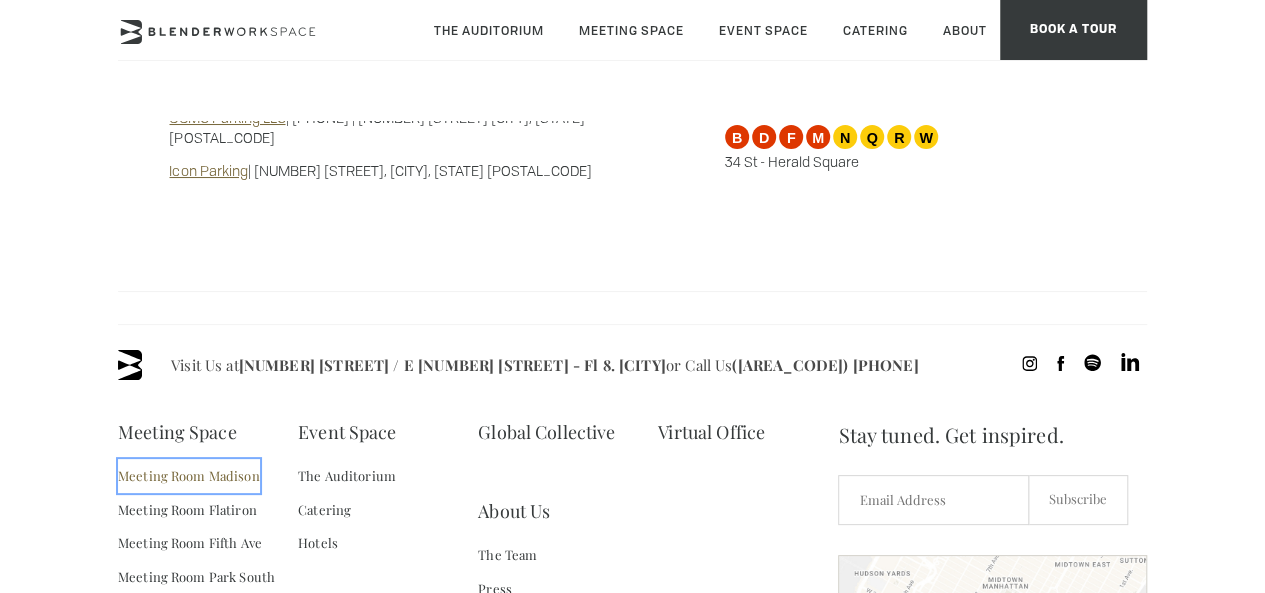 click on "Meeting Room Madison" at bounding box center [189, 476] 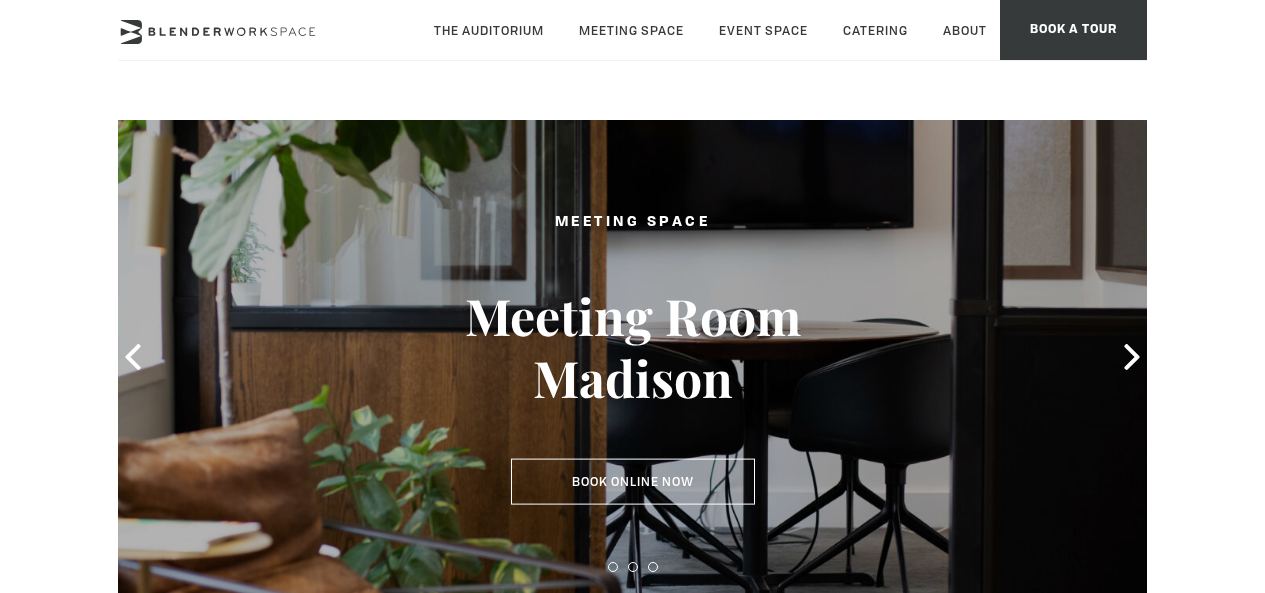 scroll, scrollTop: 0, scrollLeft: 0, axis: both 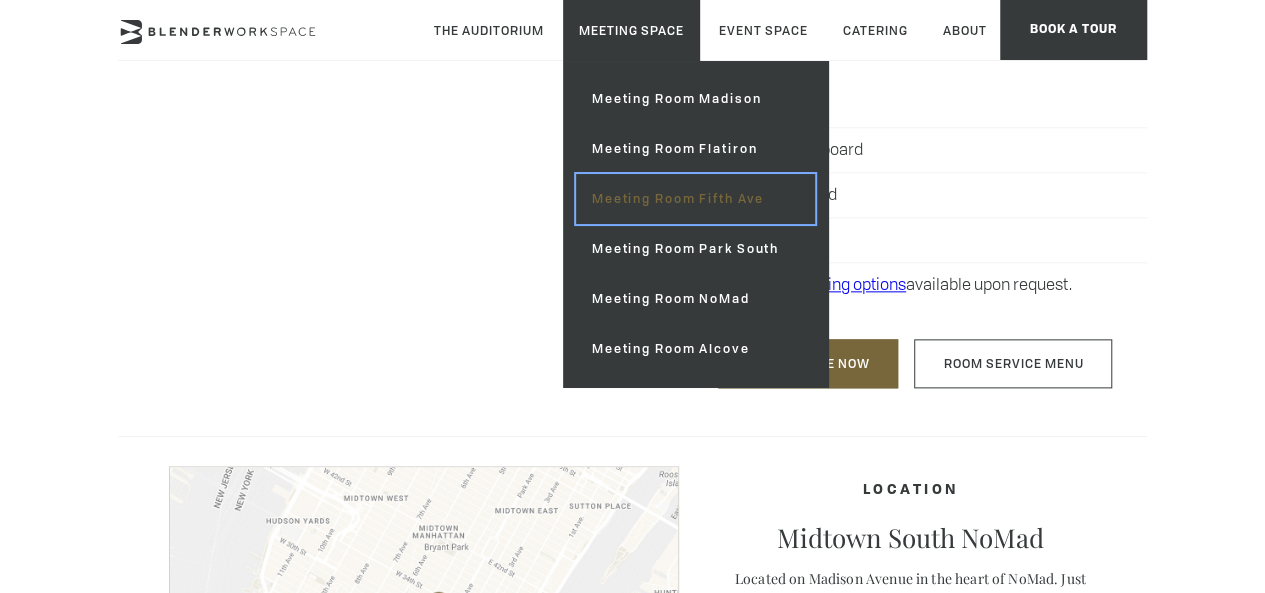 click on "Meeting Room Fifth Ave" at bounding box center [695, 199] 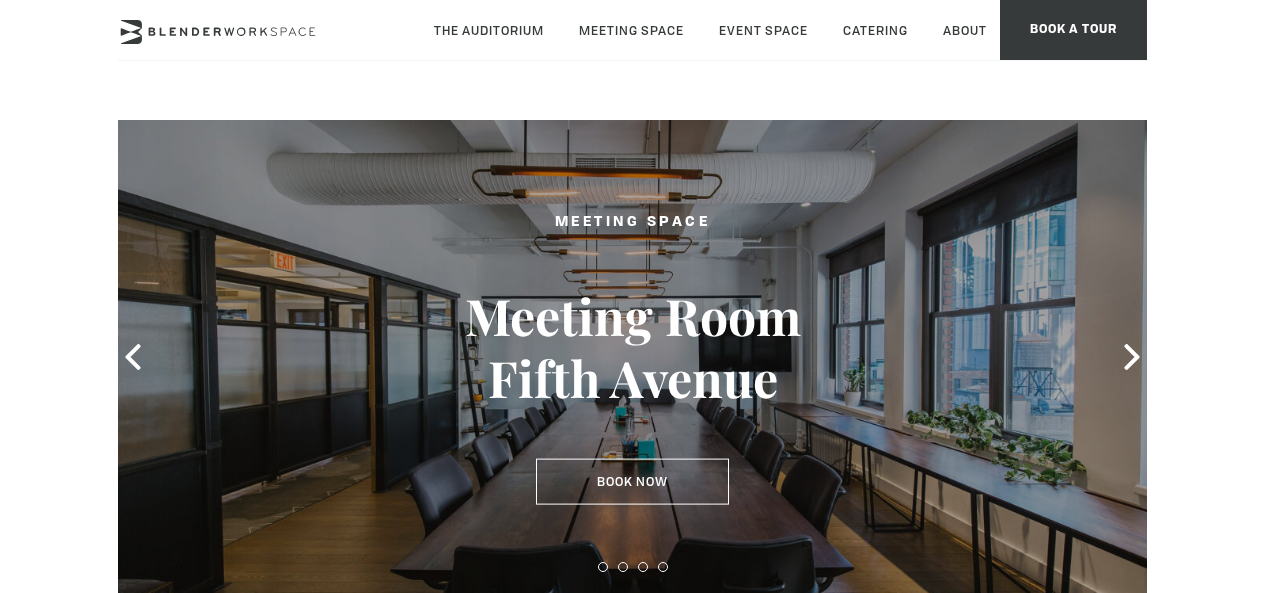 scroll, scrollTop: 0, scrollLeft: 0, axis: both 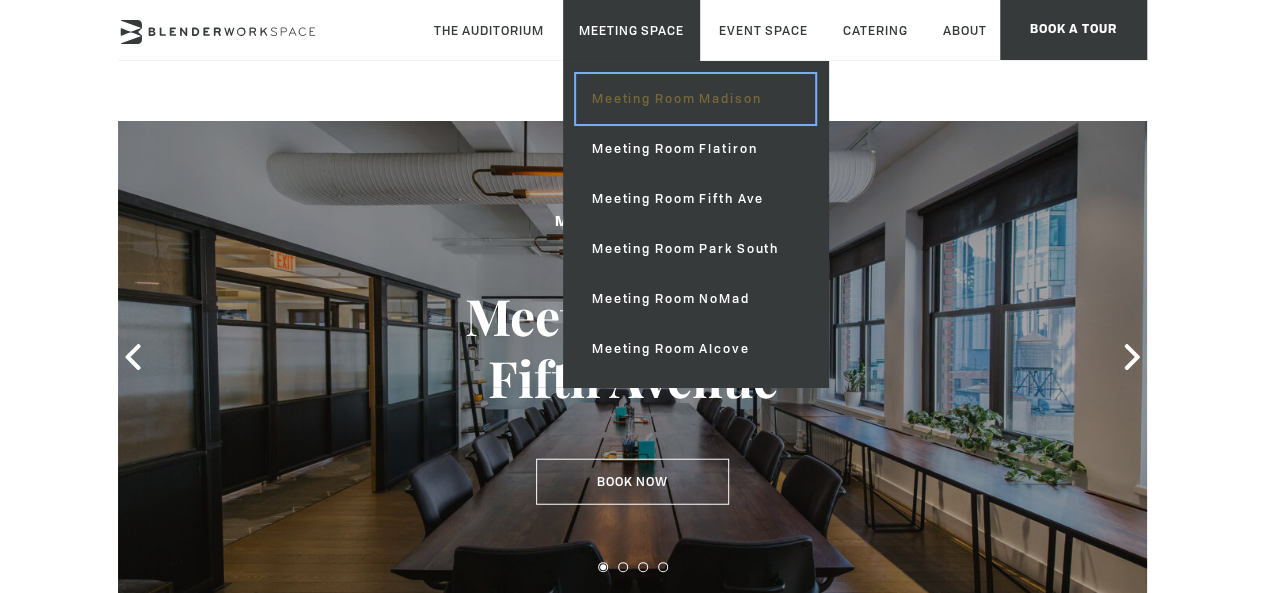 click on "Meeting Room Madison" at bounding box center (695, 99) 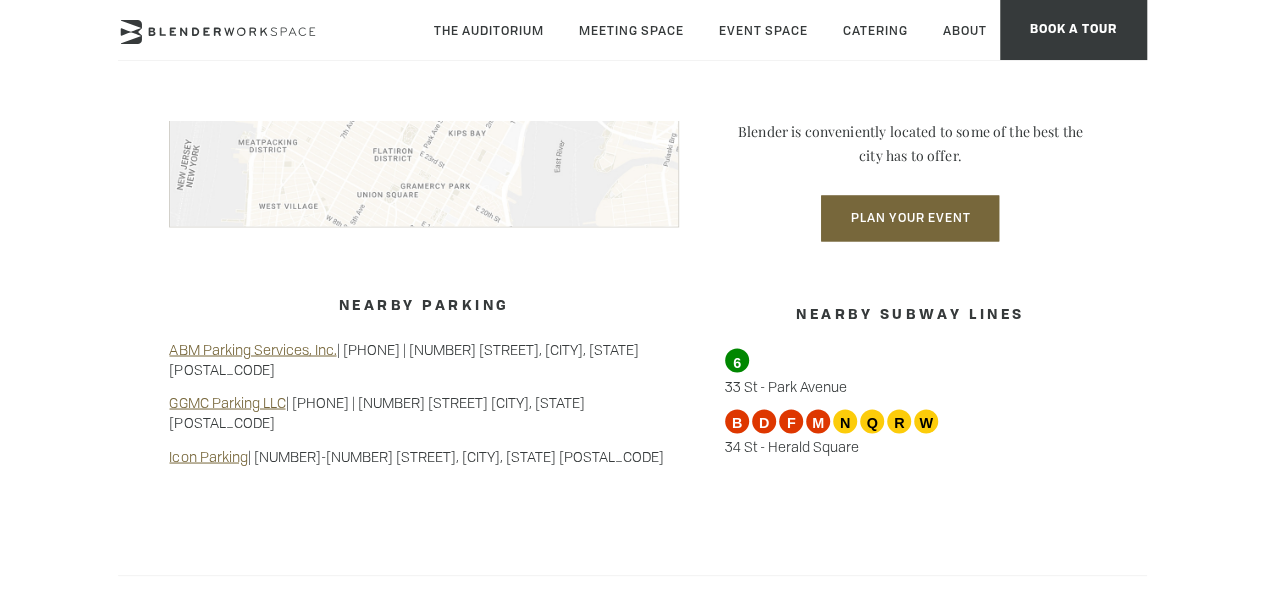 scroll, scrollTop: 1557, scrollLeft: 0, axis: vertical 